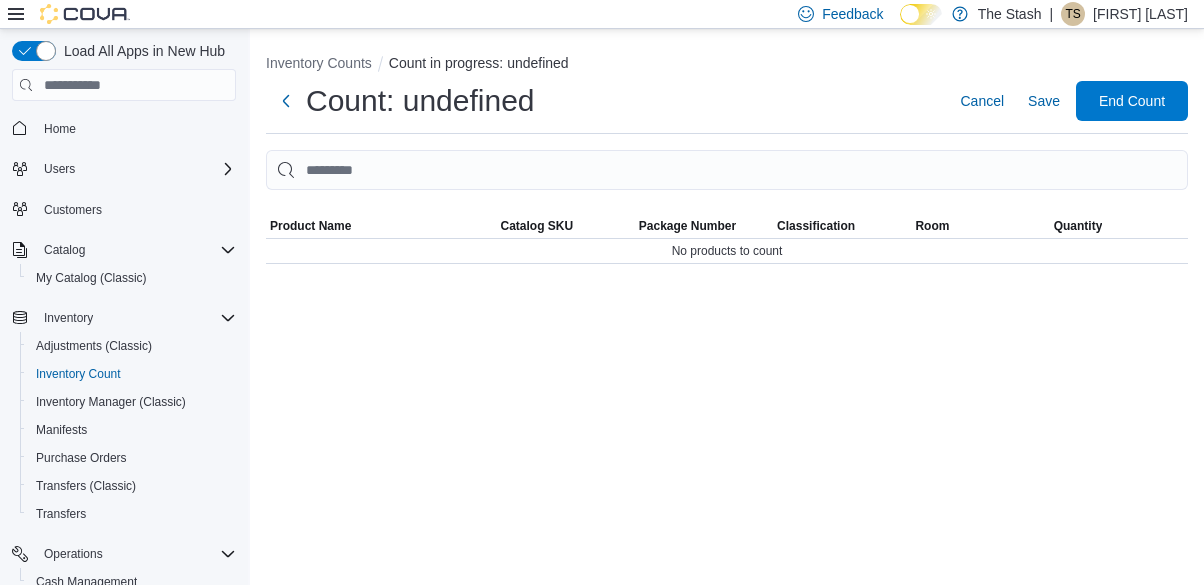 scroll, scrollTop: 0, scrollLeft: 0, axis: both 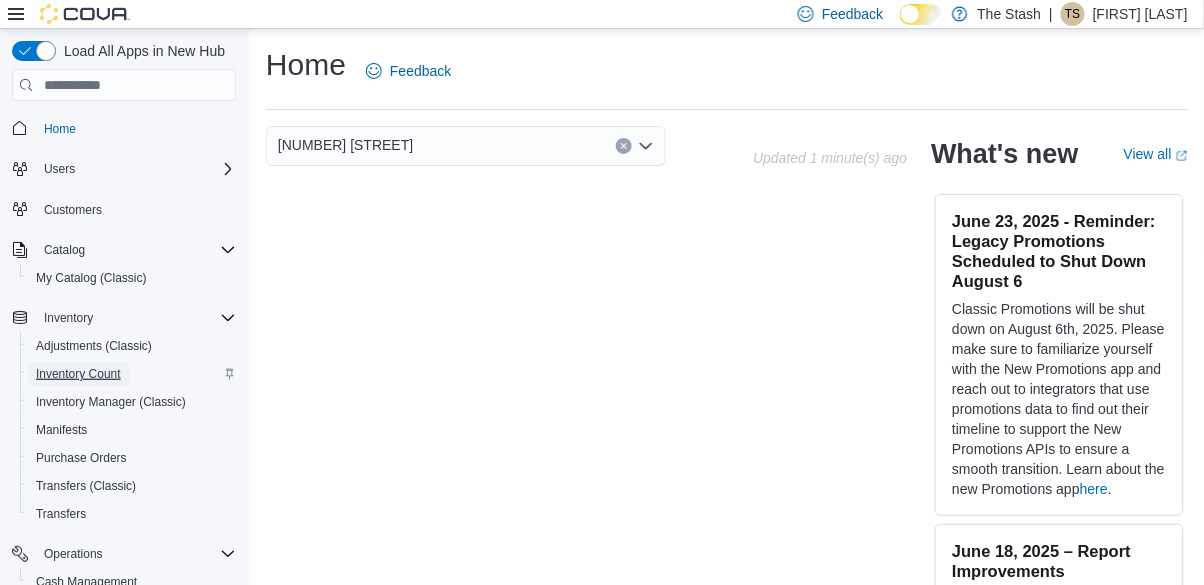 click on "Inventory Count" at bounding box center (78, 374) 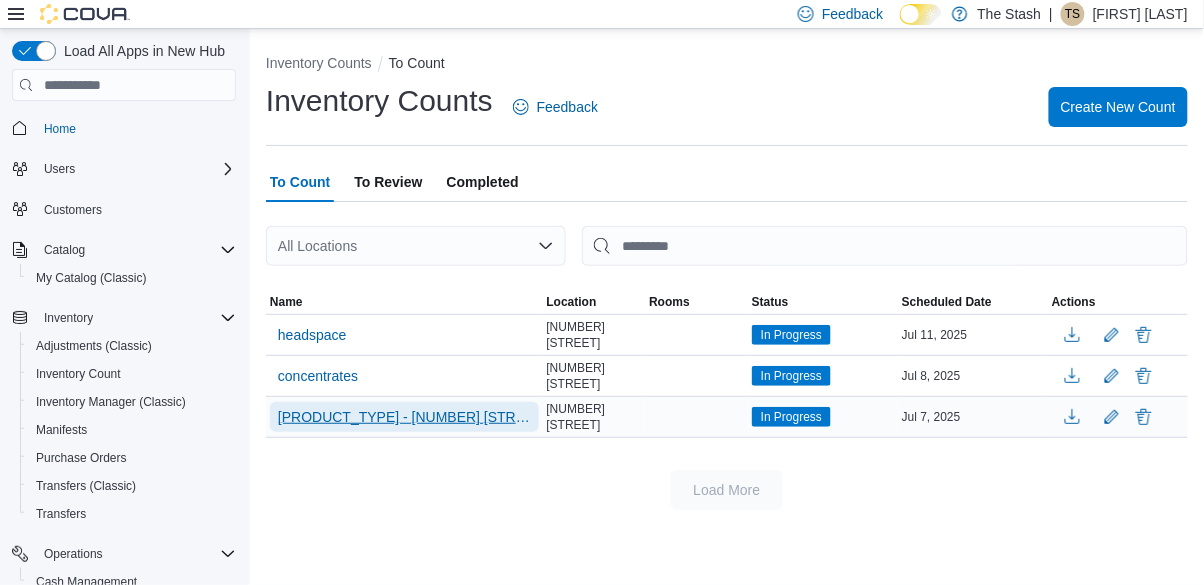 click on "[PRODUCT_TYPE] - [NUMBER] [STREET]" at bounding box center (404, 417) 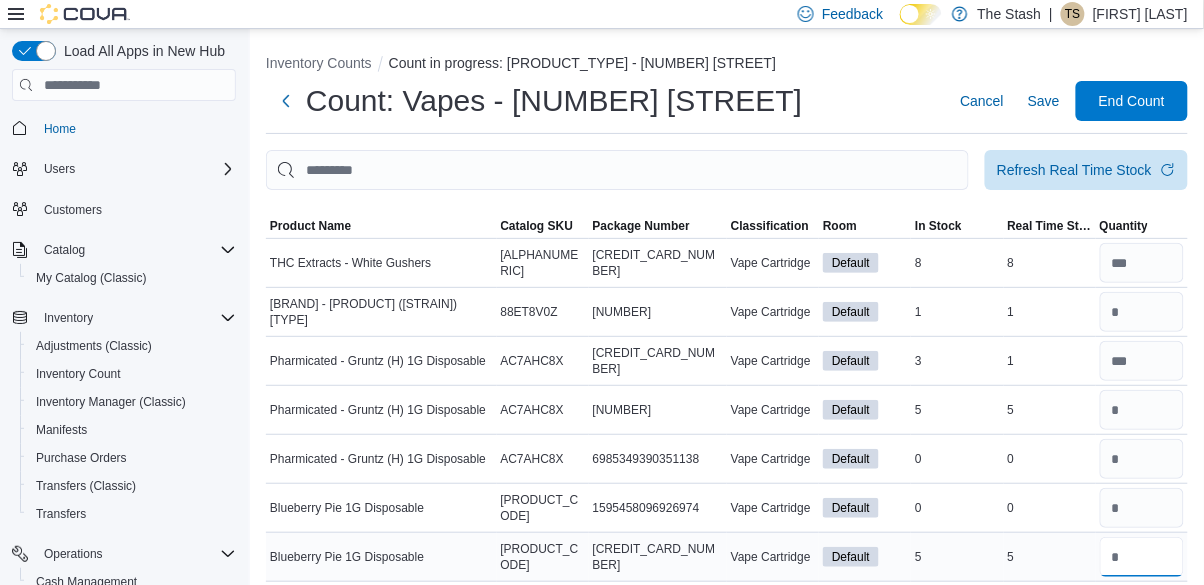click at bounding box center (1142, 557) 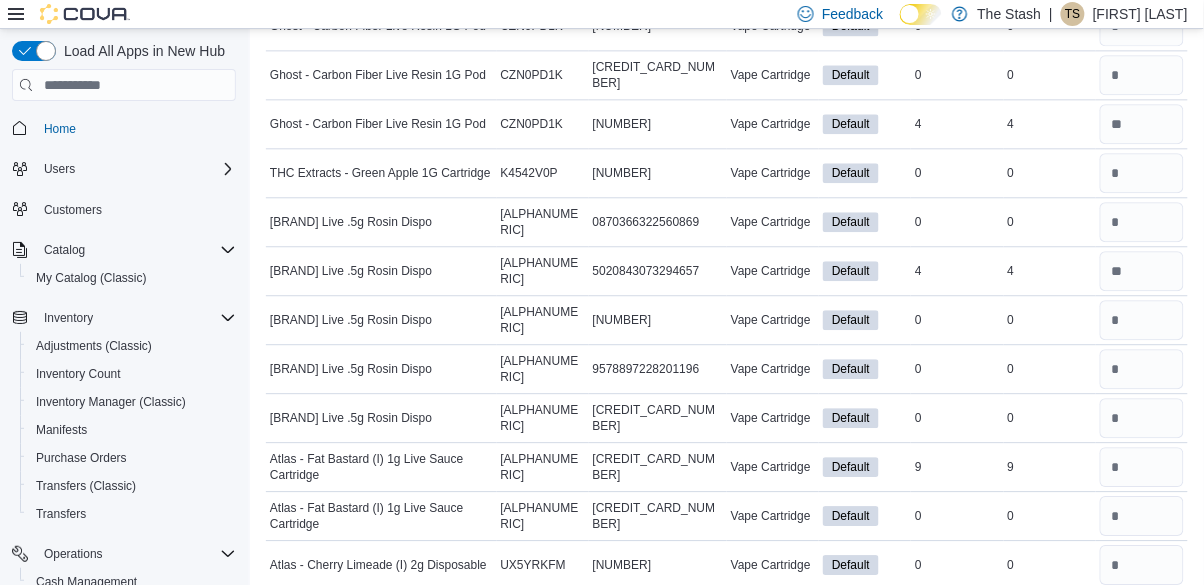 scroll, scrollTop: 1021, scrollLeft: 0, axis: vertical 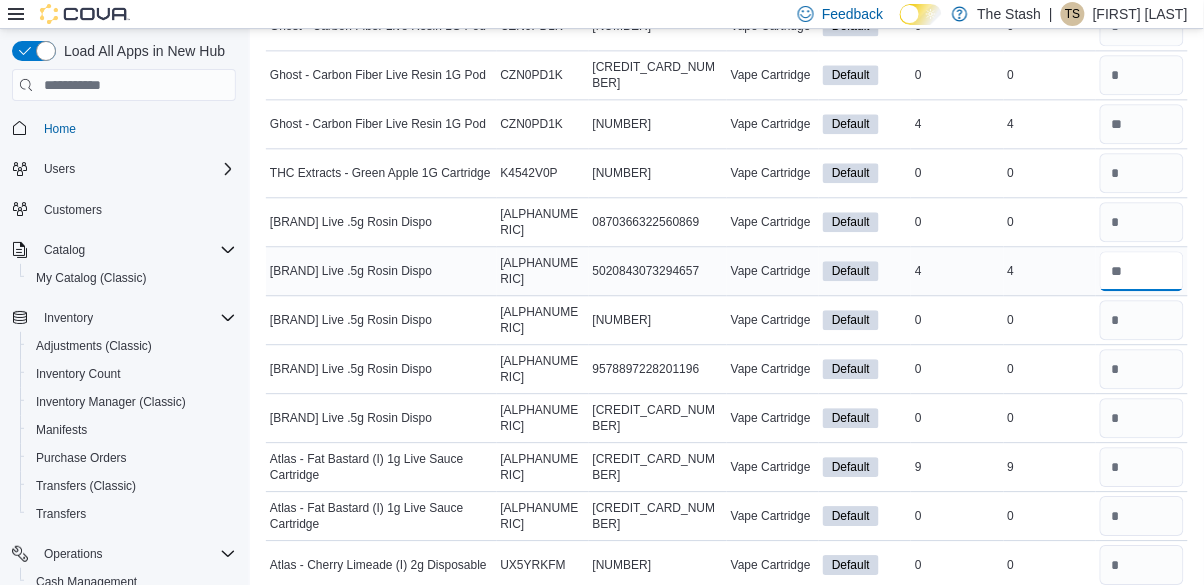 click at bounding box center (1142, 271) 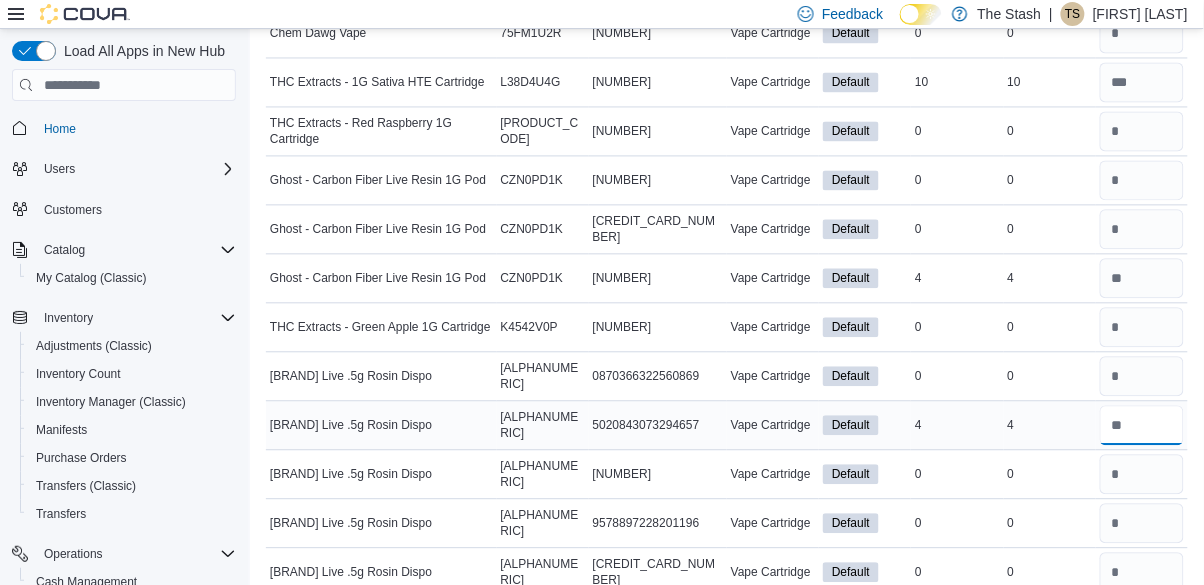 scroll, scrollTop: 866, scrollLeft: 0, axis: vertical 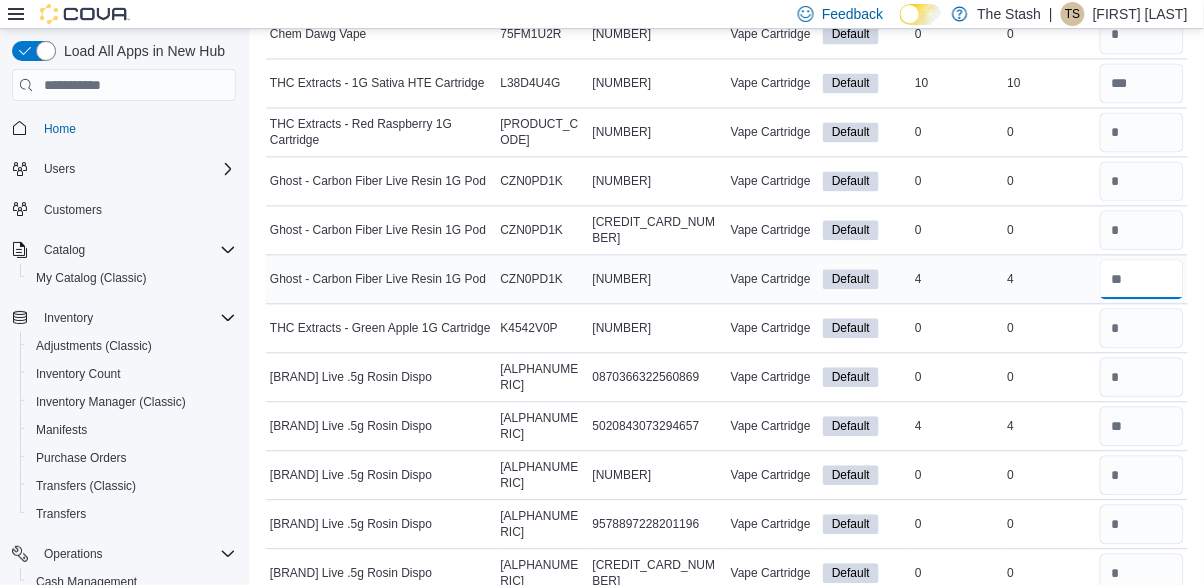 click at bounding box center (1142, 279) 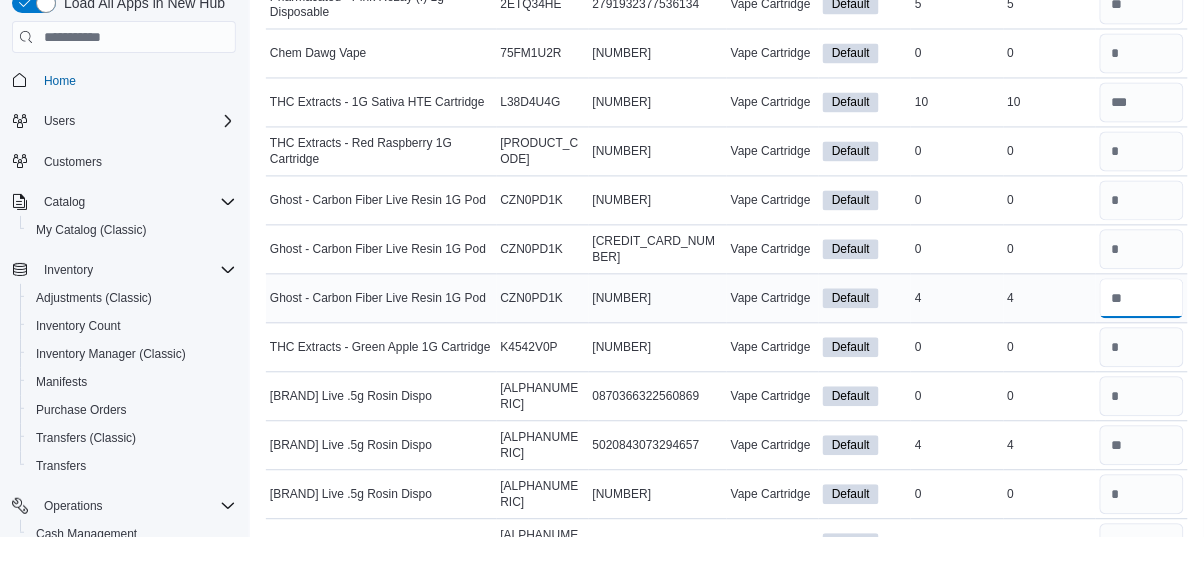 scroll, scrollTop: 798, scrollLeft: 0, axis: vertical 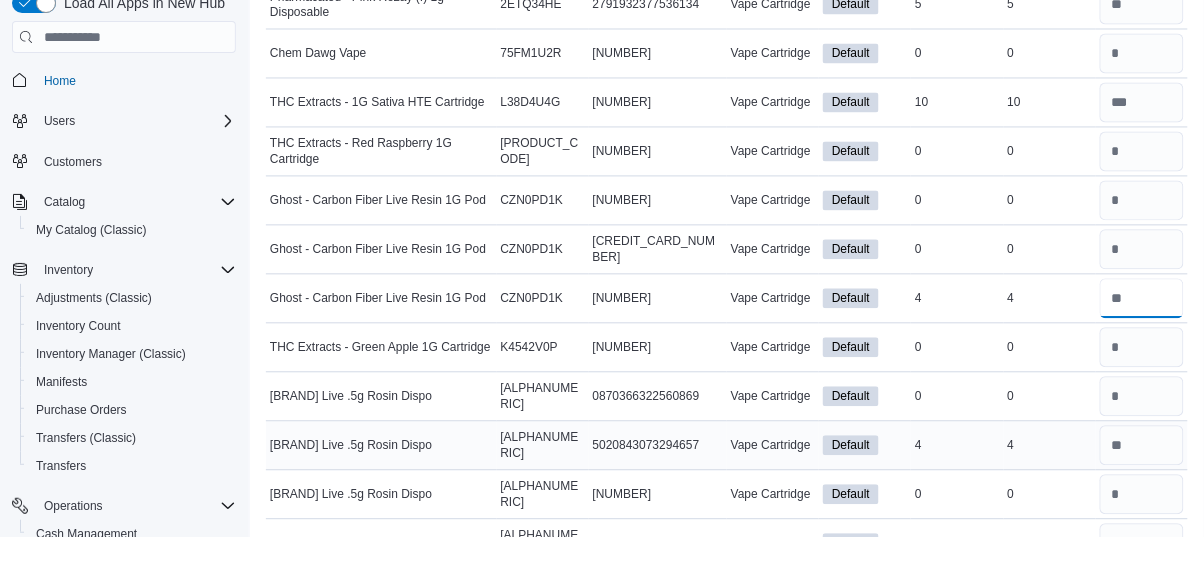 type on "*" 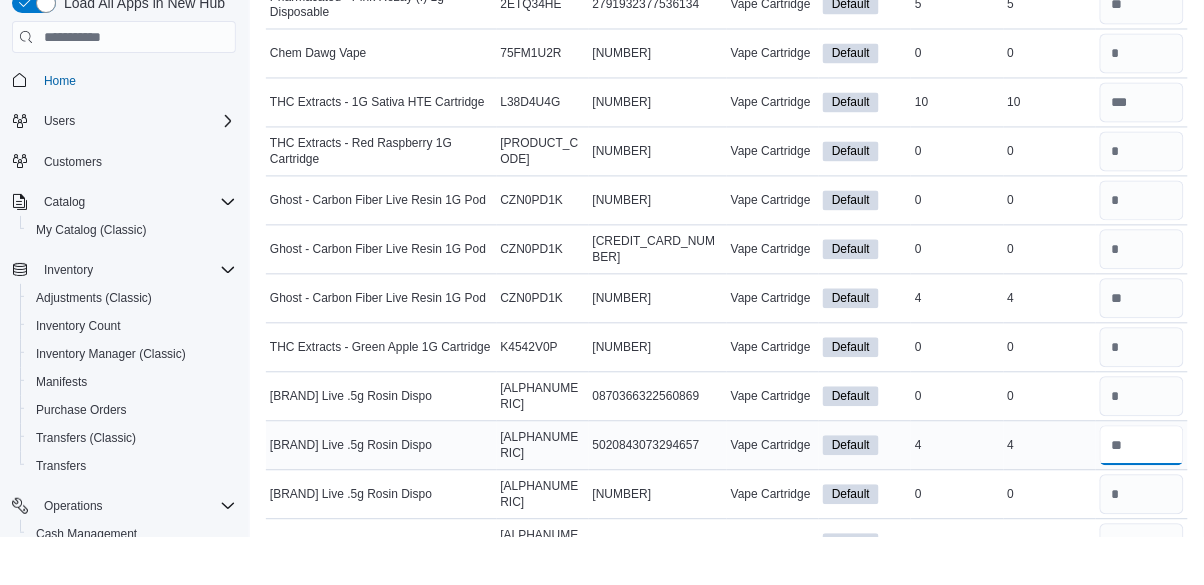 click at bounding box center [1142, 494] 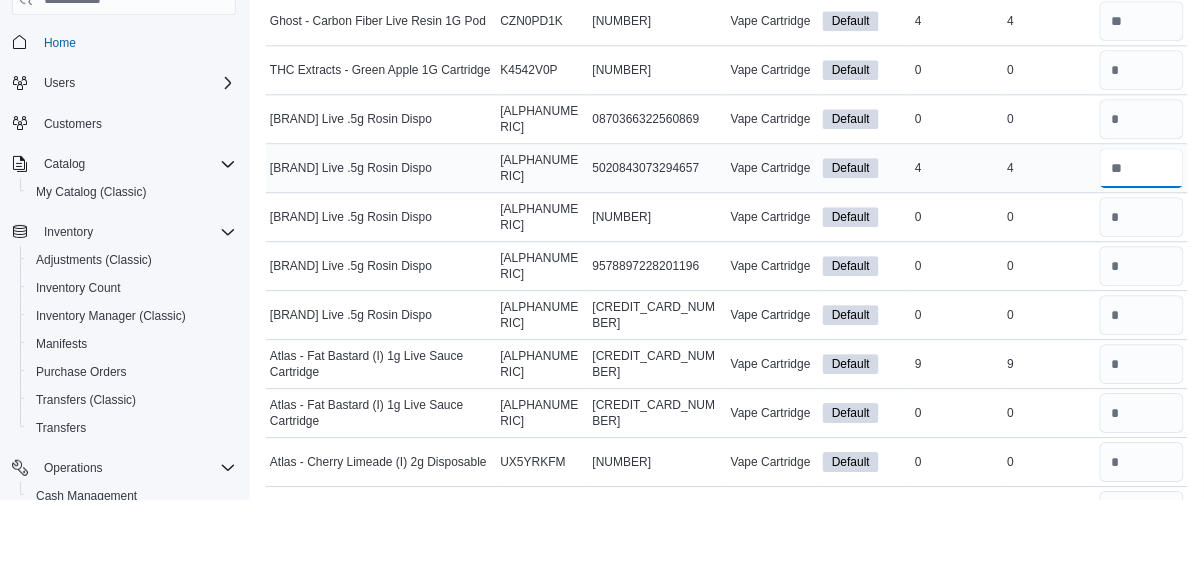 scroll, scrollTop: 1041, scrollLeft: 0, axis: vertical 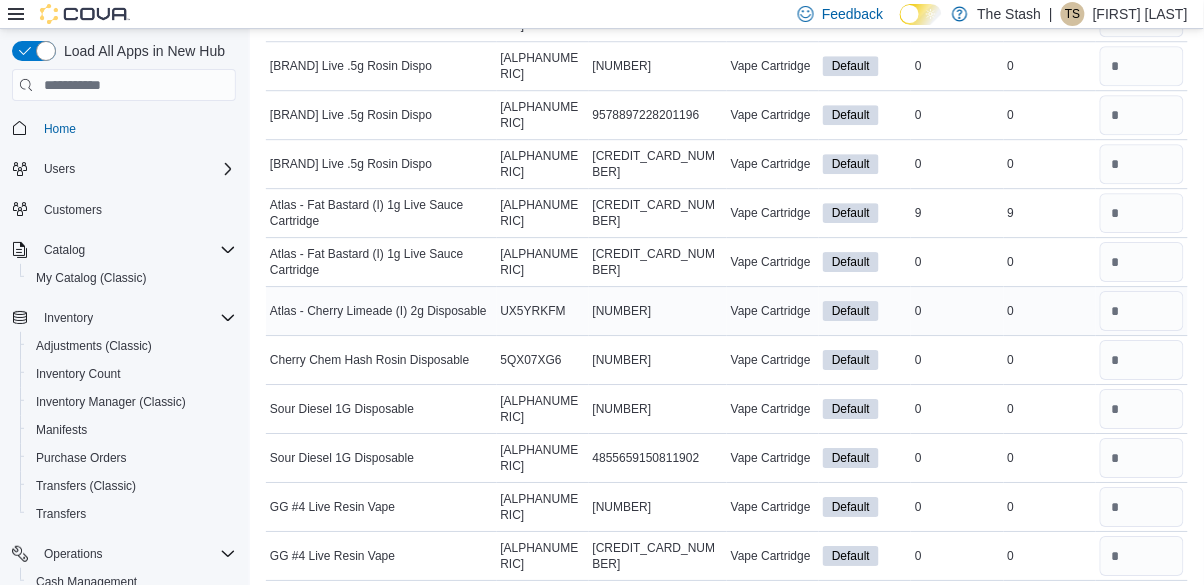 click on "In Stock 0" at bounding box center [957, 311] 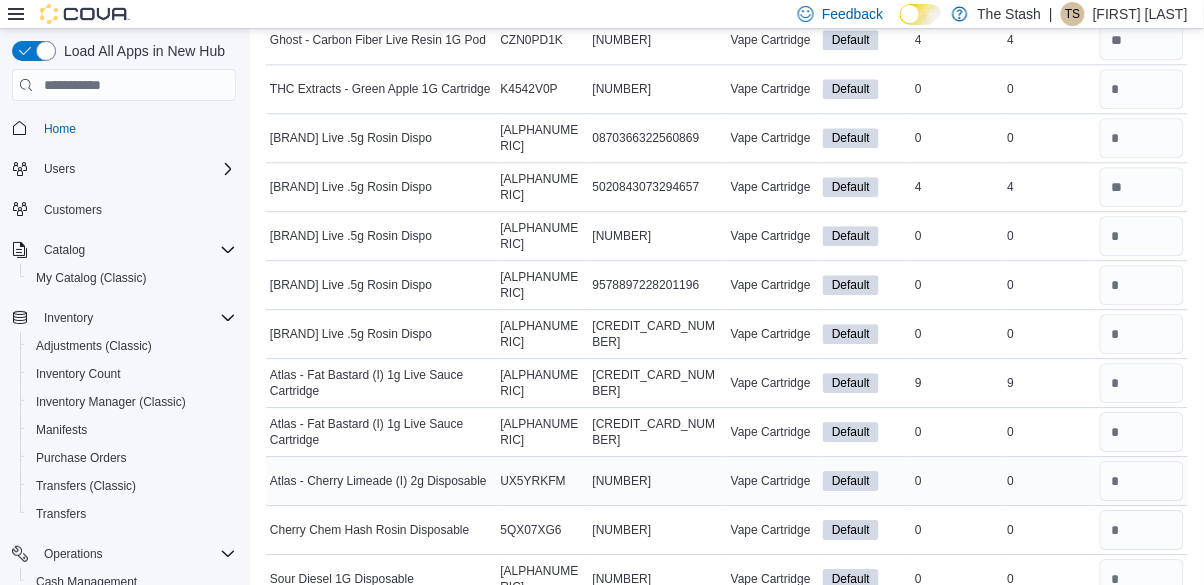 scroll, scrollTop: 1106, scrollLeft: 0, axis: vertical 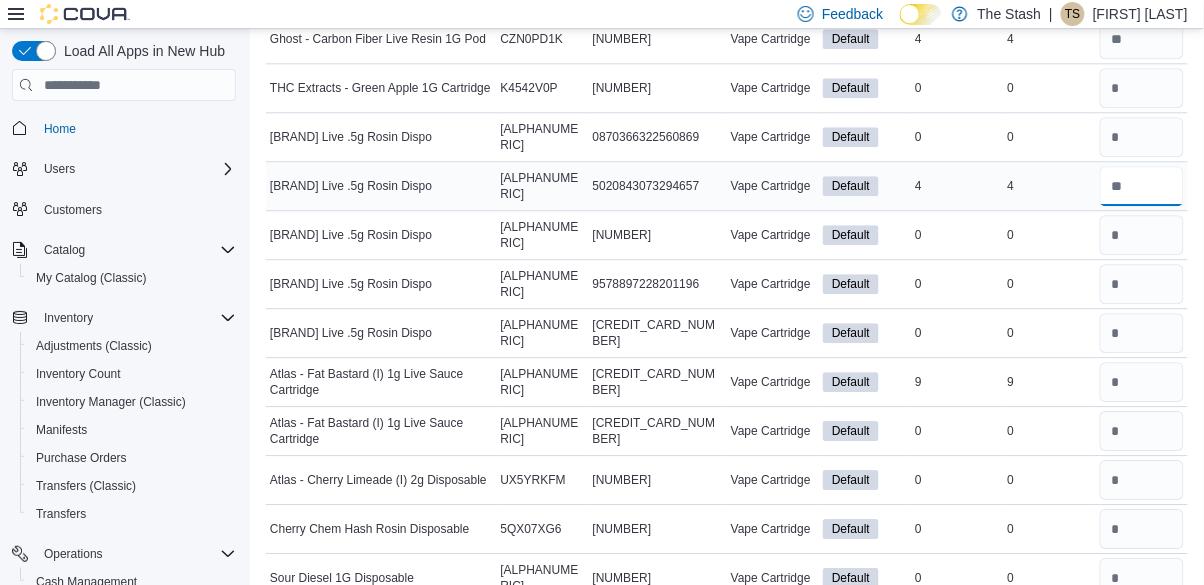 click at bounding box center [1142, 186] 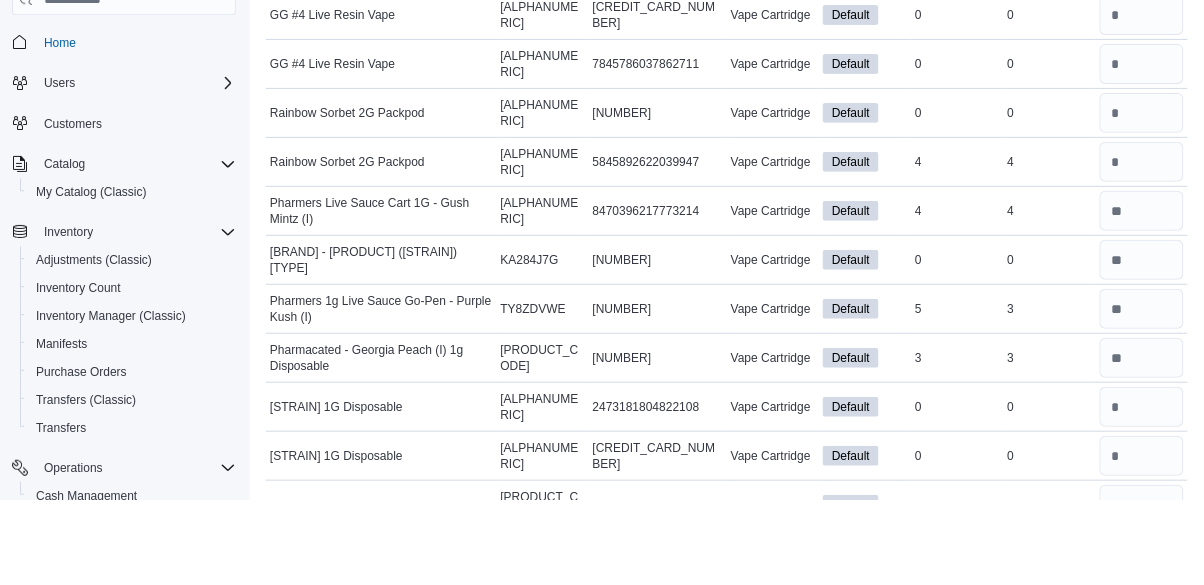 scroll, scrollTop: 1732, scrollLeft: 0, axis: vertical 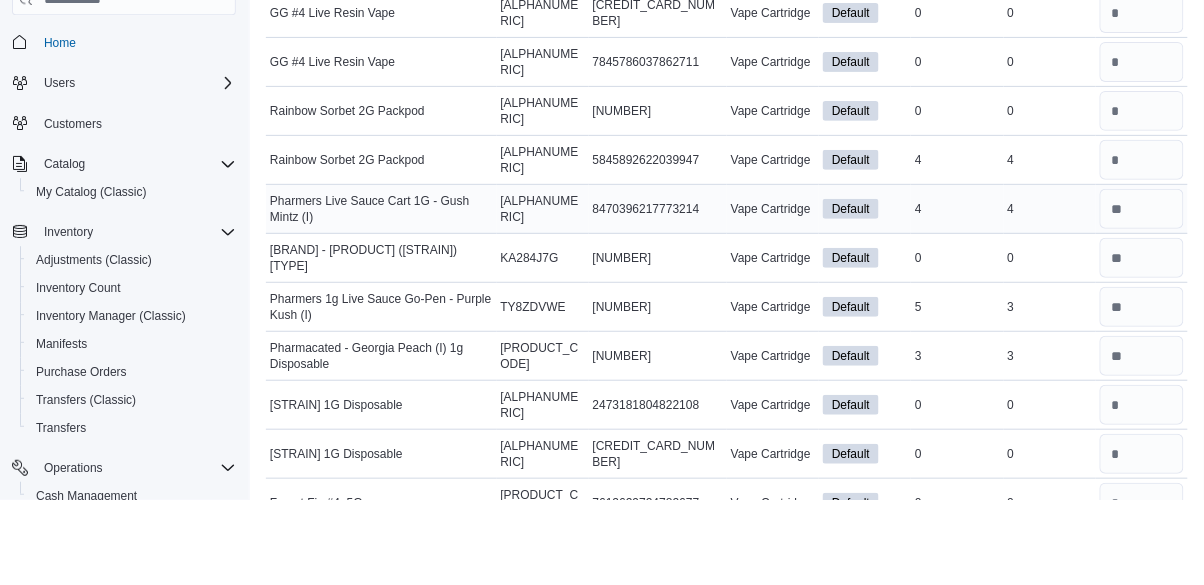 type on "*" 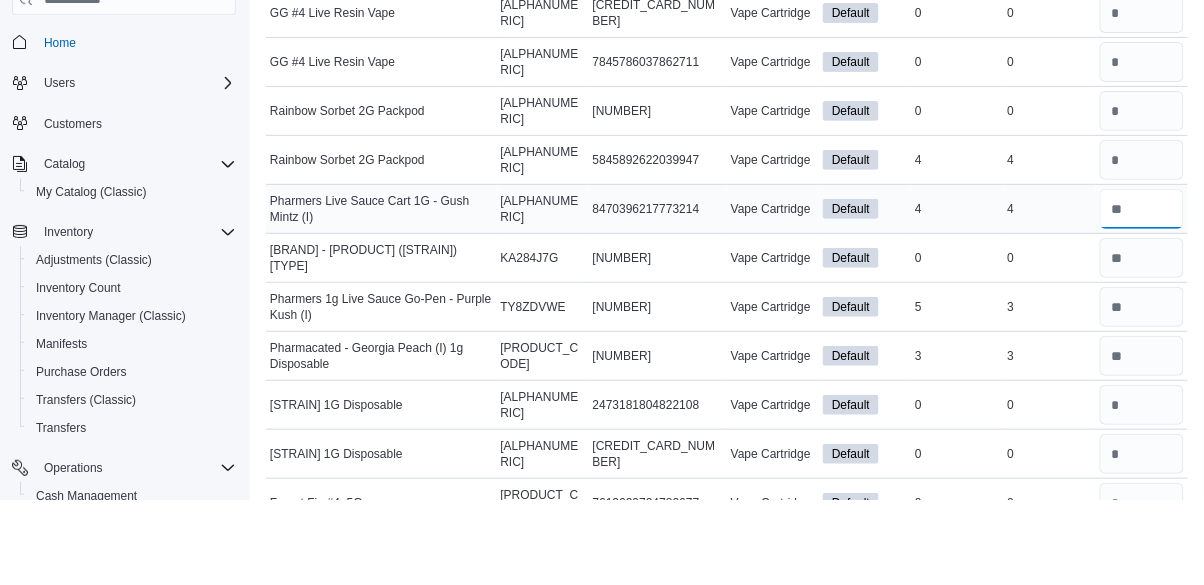 click at bounding box center (1142, 295) 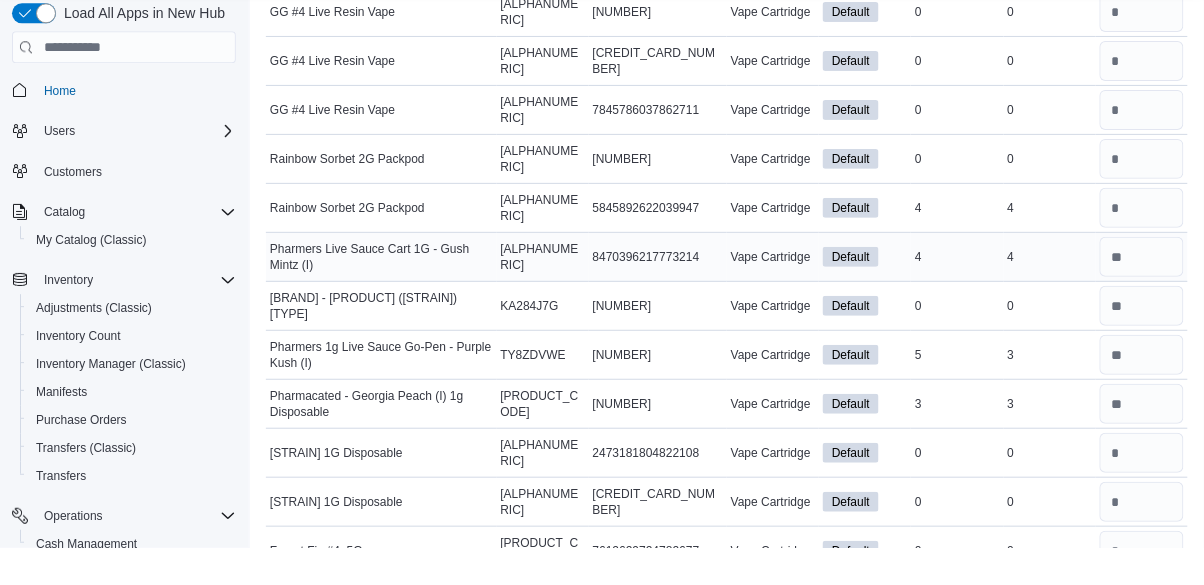 scroll, scrollTop: 1732, scrollLeft: 0, axis: vertical 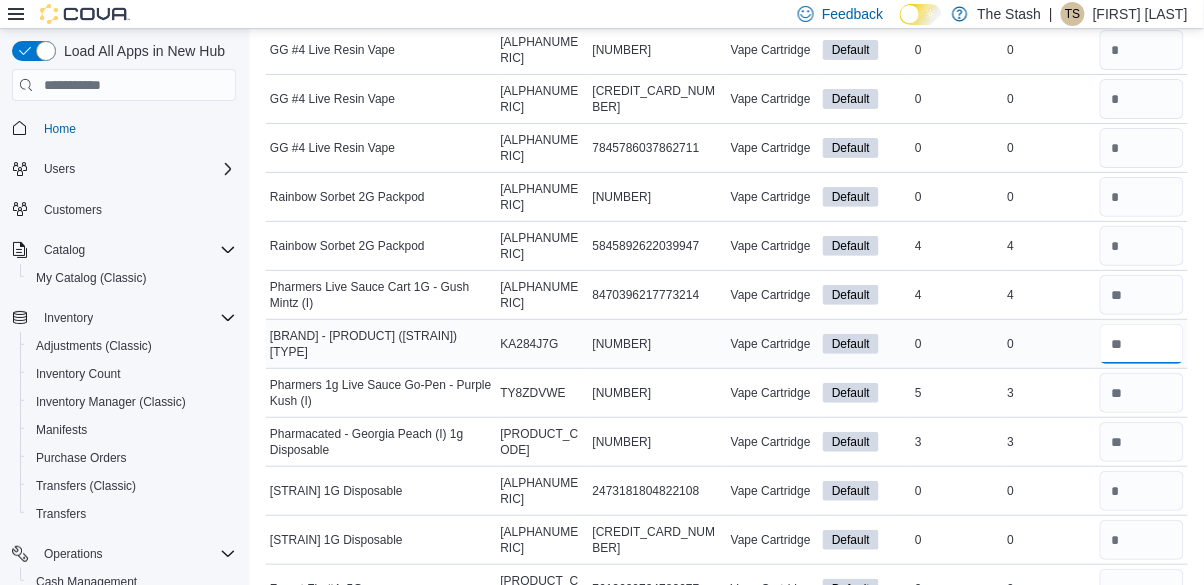 click at bounding box center [1142, 344] 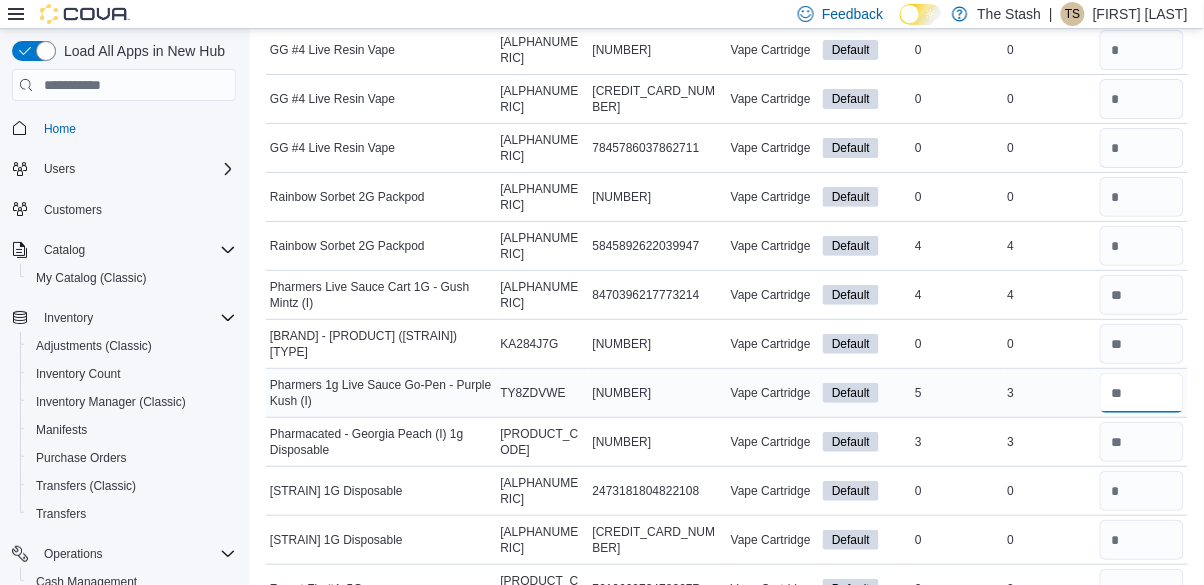 click at bounding box center [1142, 393] 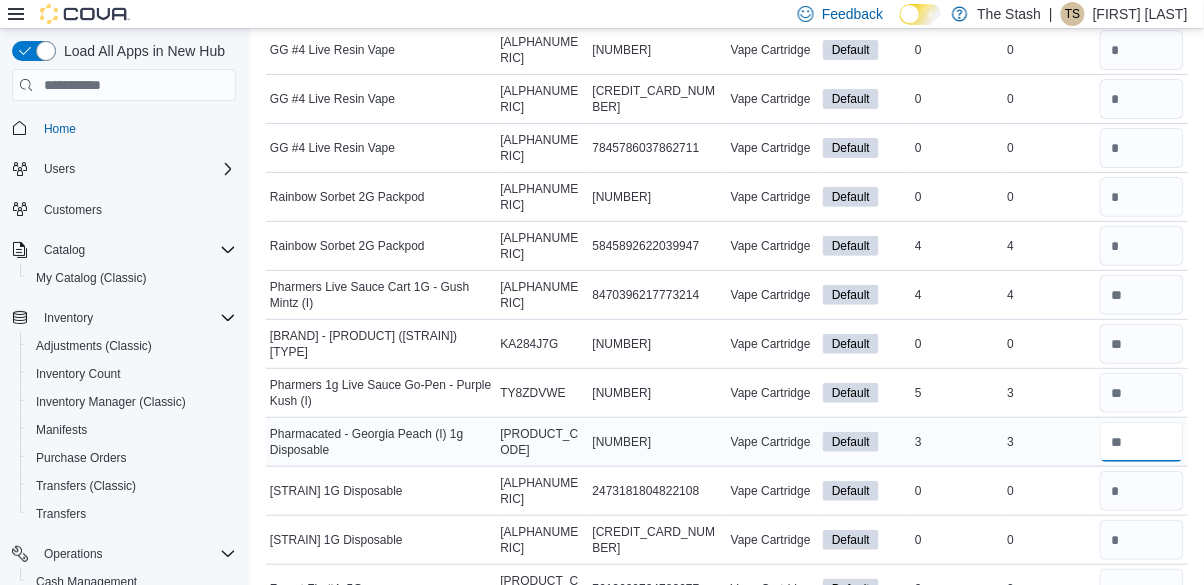 click at bounding box center (1142, 442) 